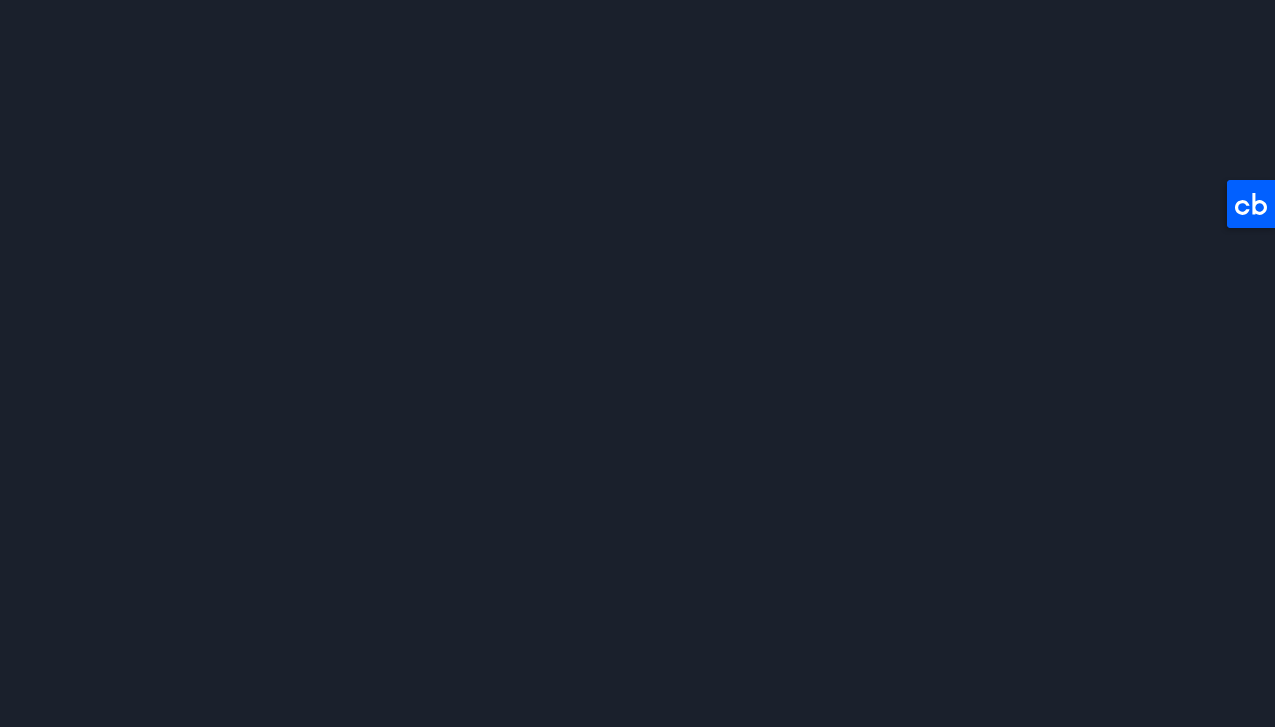 scroll, scrollTop: 0, scrollLeft: 0, axis: both 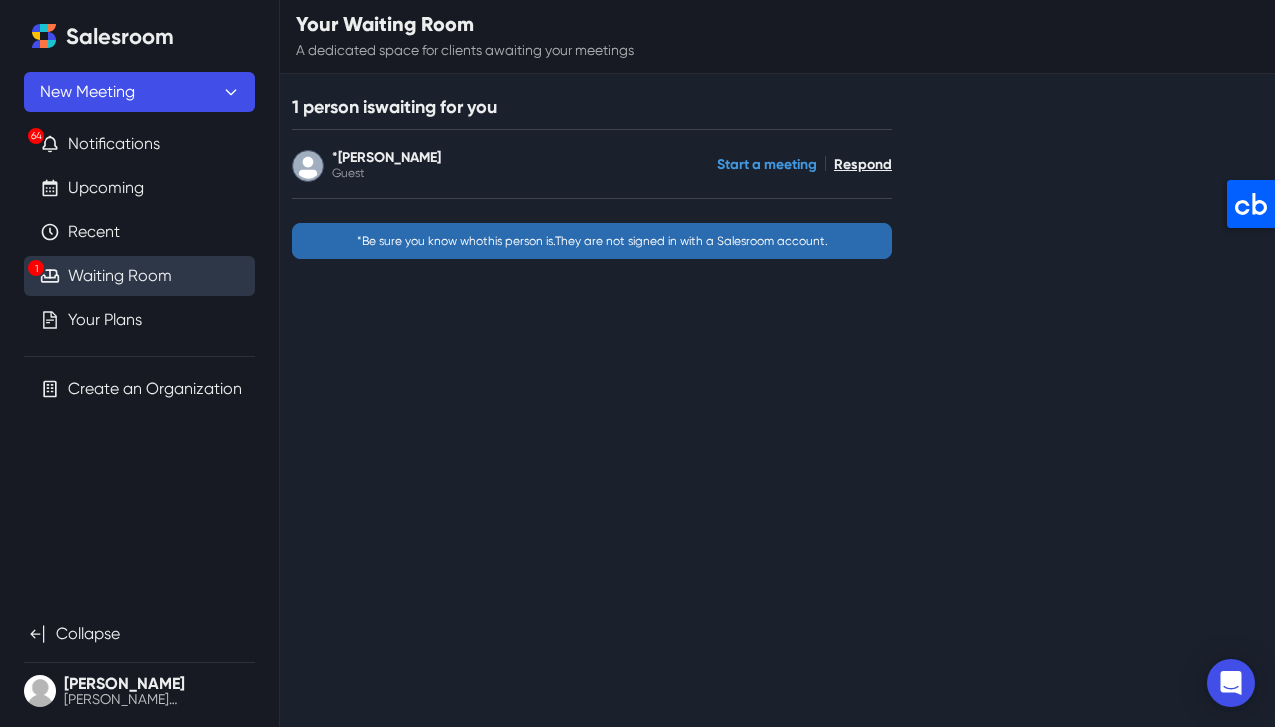 click on "Start a meeting" at bounding box center (767, 164) 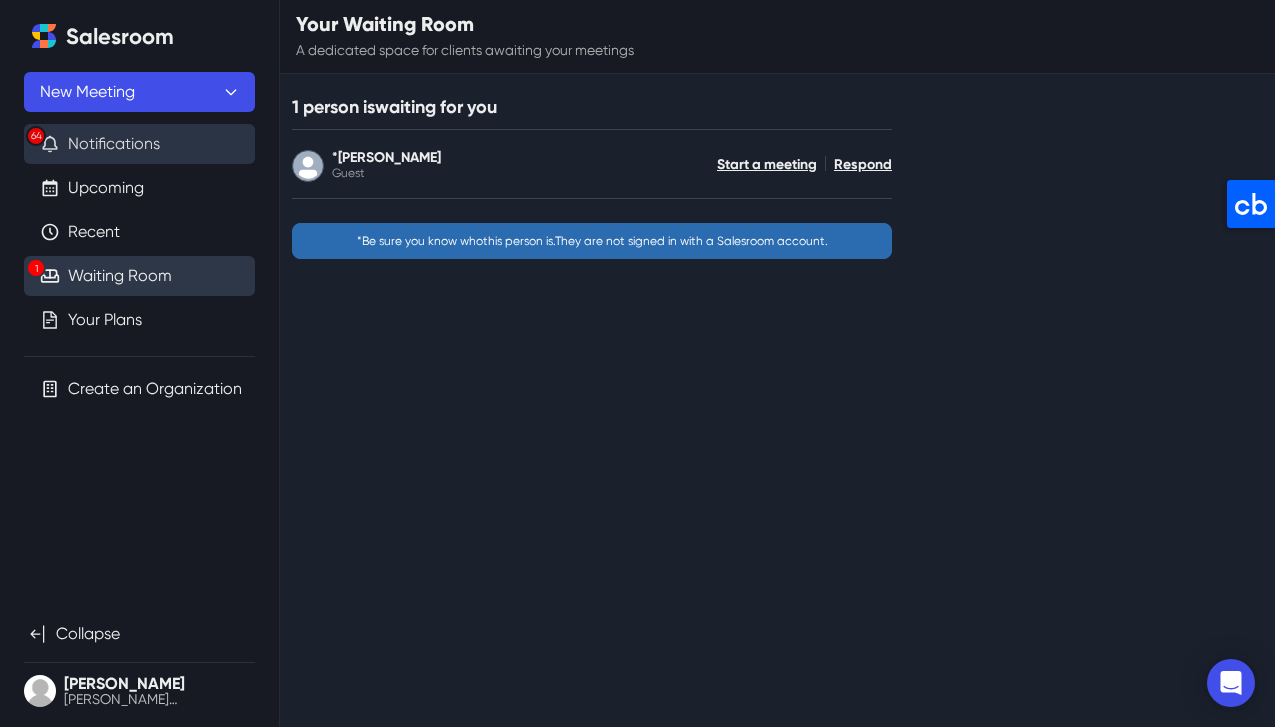 click on "64 Notifications" at bounding box center [139, 144] 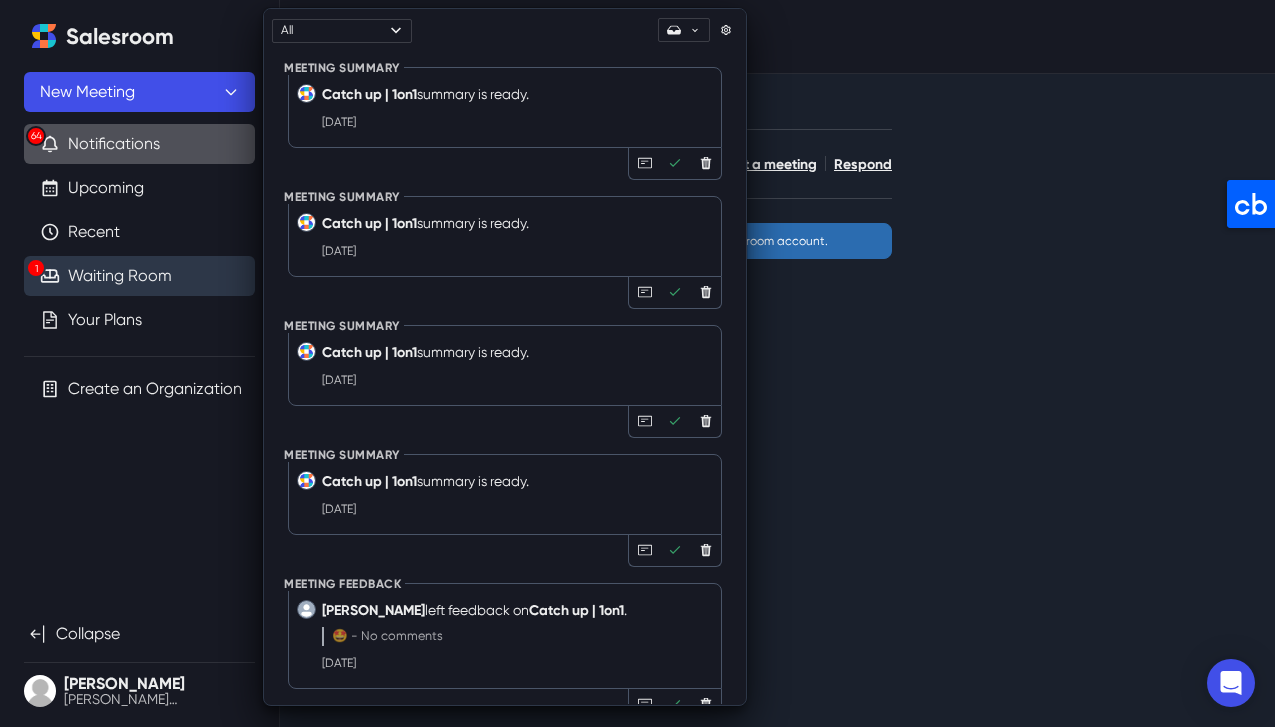 drag, startPoint x: 1149, startPoint y: 352, endPoint x: 1018, endPoint y: 301, distance: 140.57738 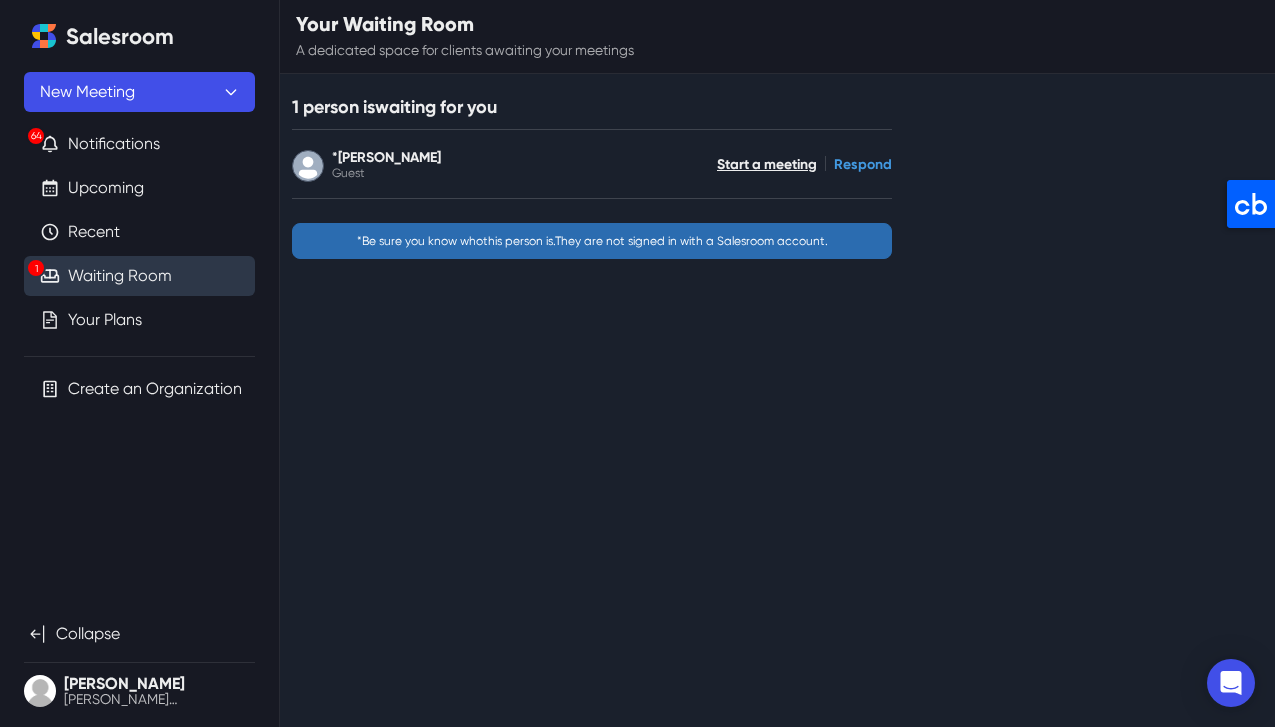 click on "Respond" at bounding box center (863, 164) 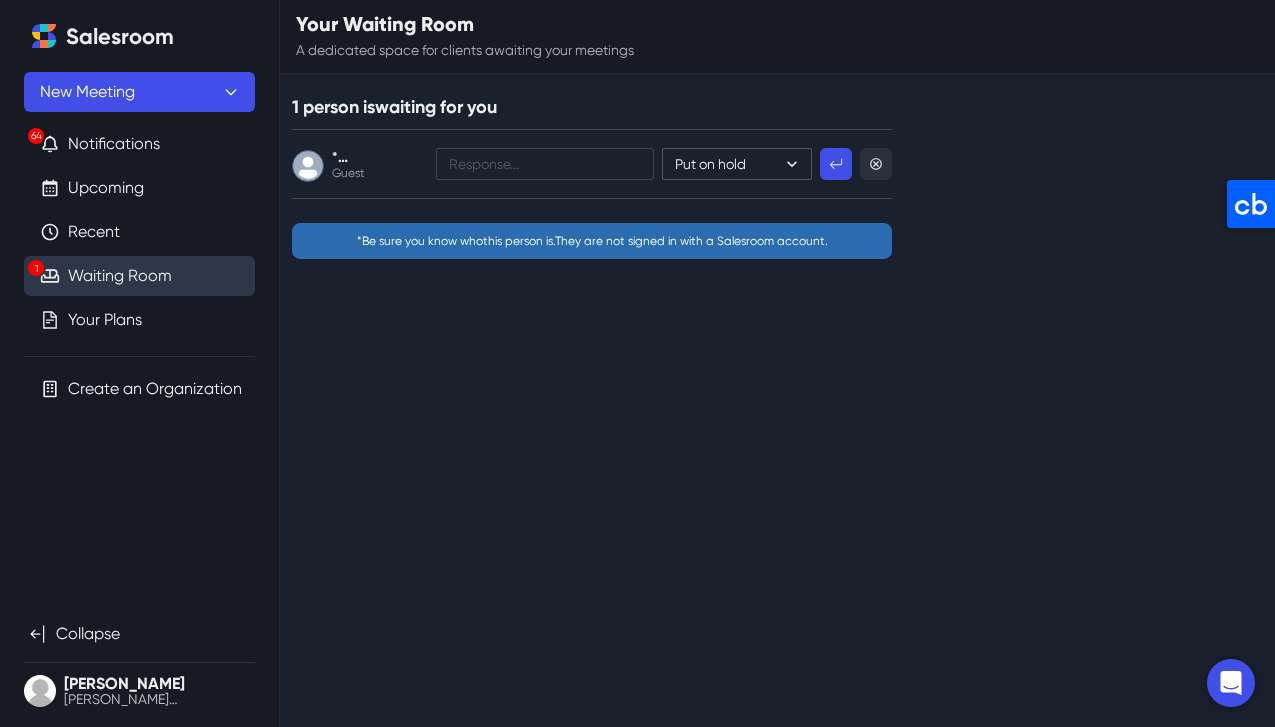 click on "Put on hold I'm busy Start a meeting" at bounding box center (737, 164) 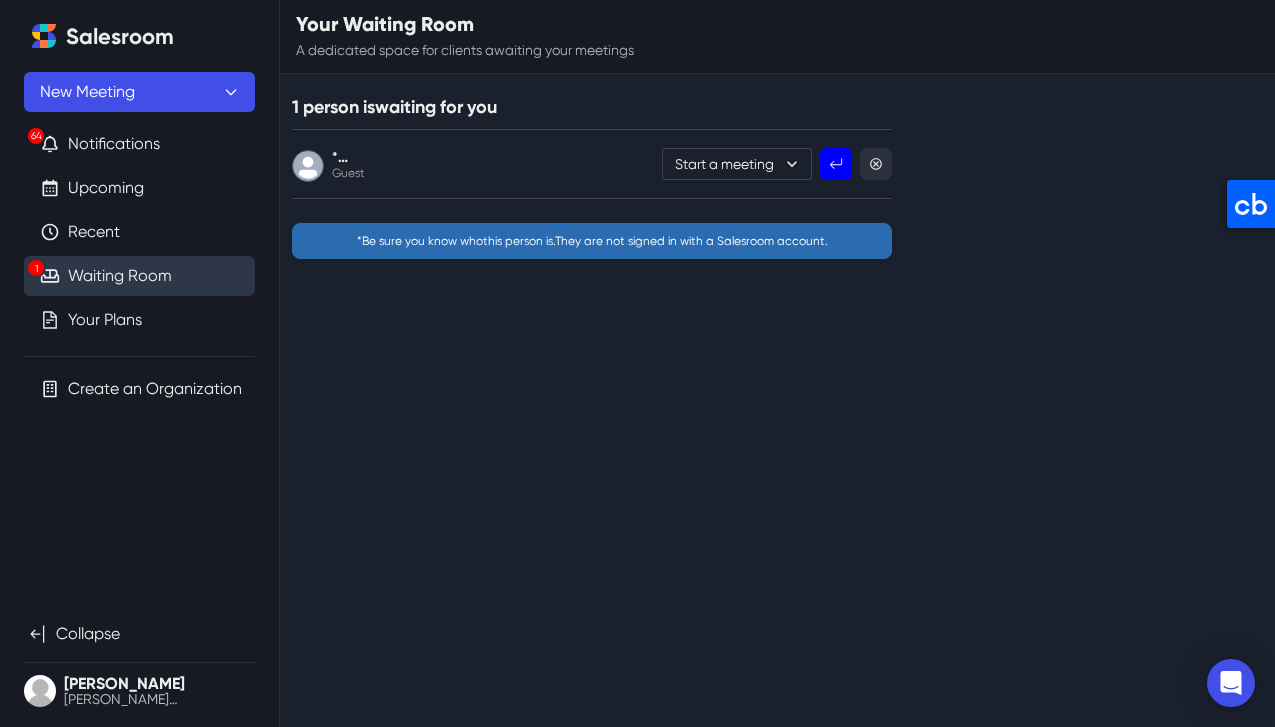 click 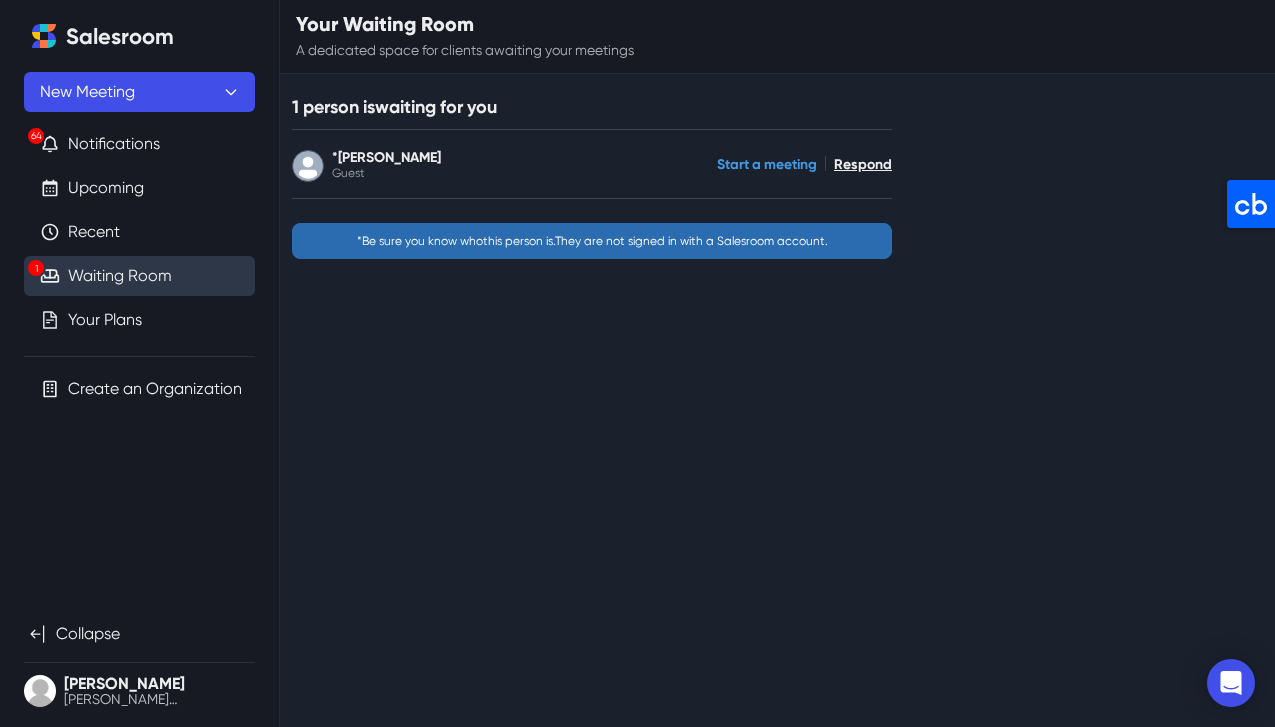 click on "Start a meeting" at bounding box center [767, 164] 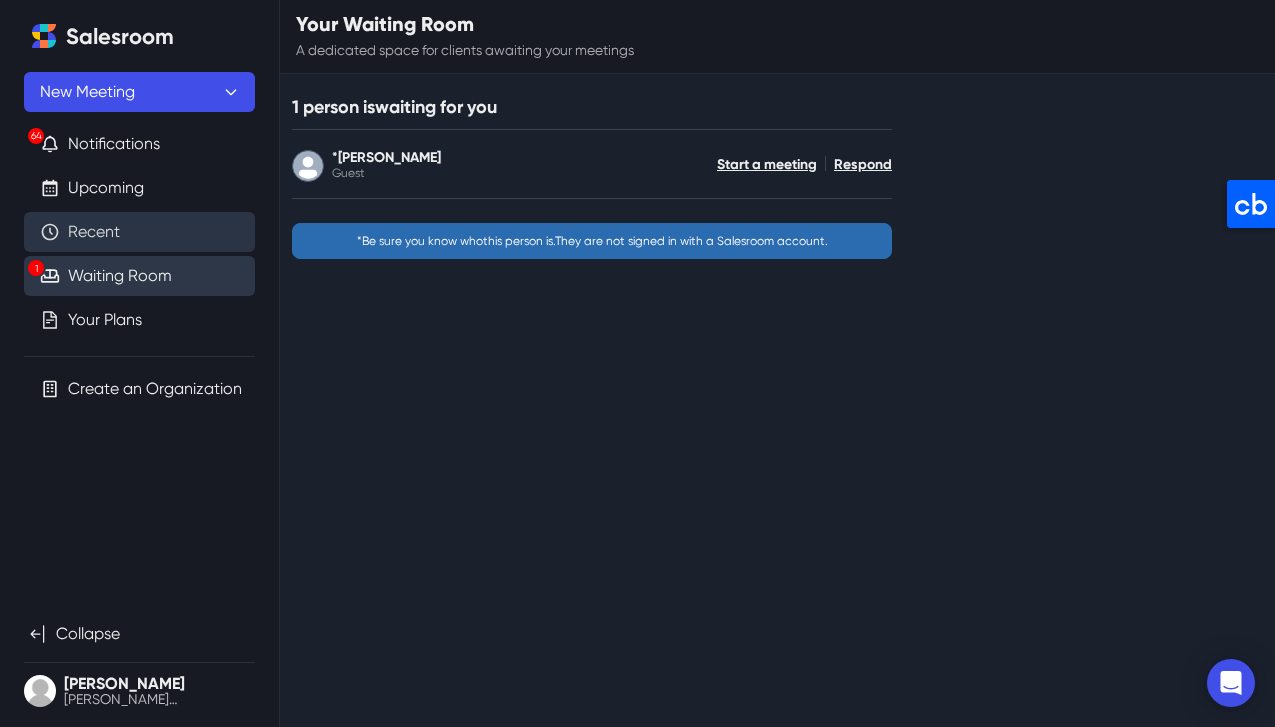 click on "Recent" at bounding box center (94, 232) 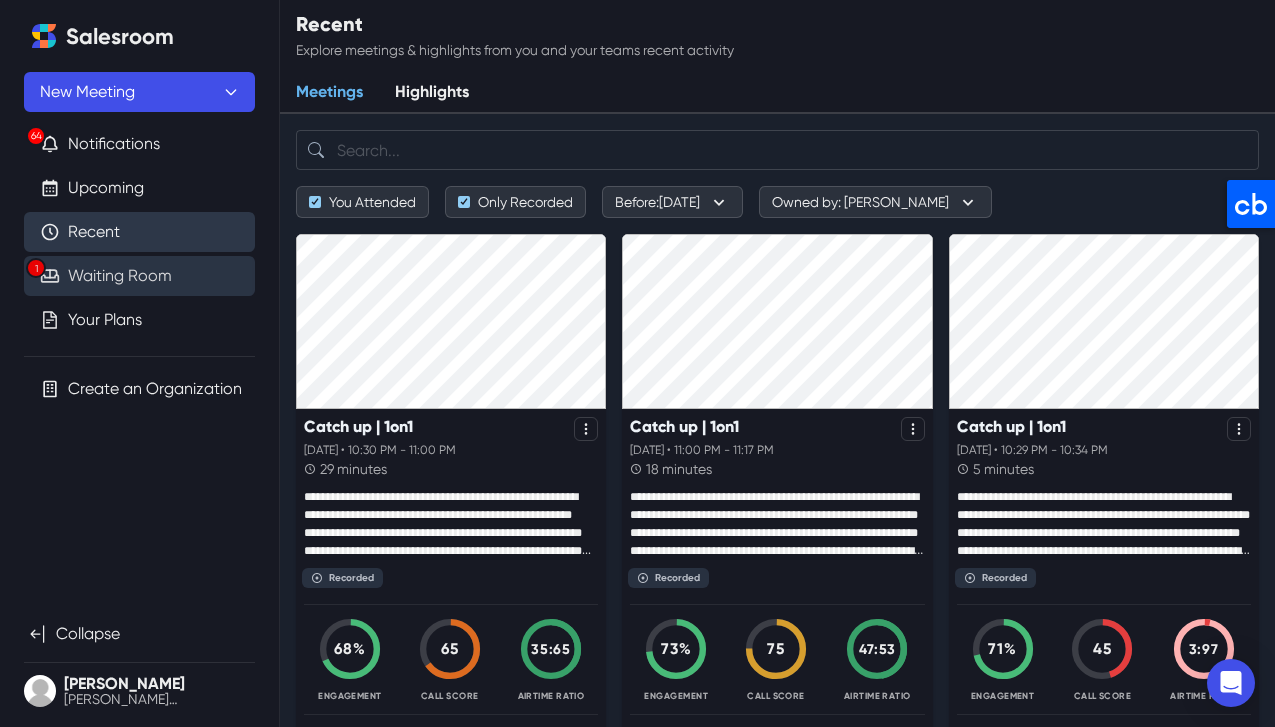 click on "Waiting Room" at bounding box center (120, 276) 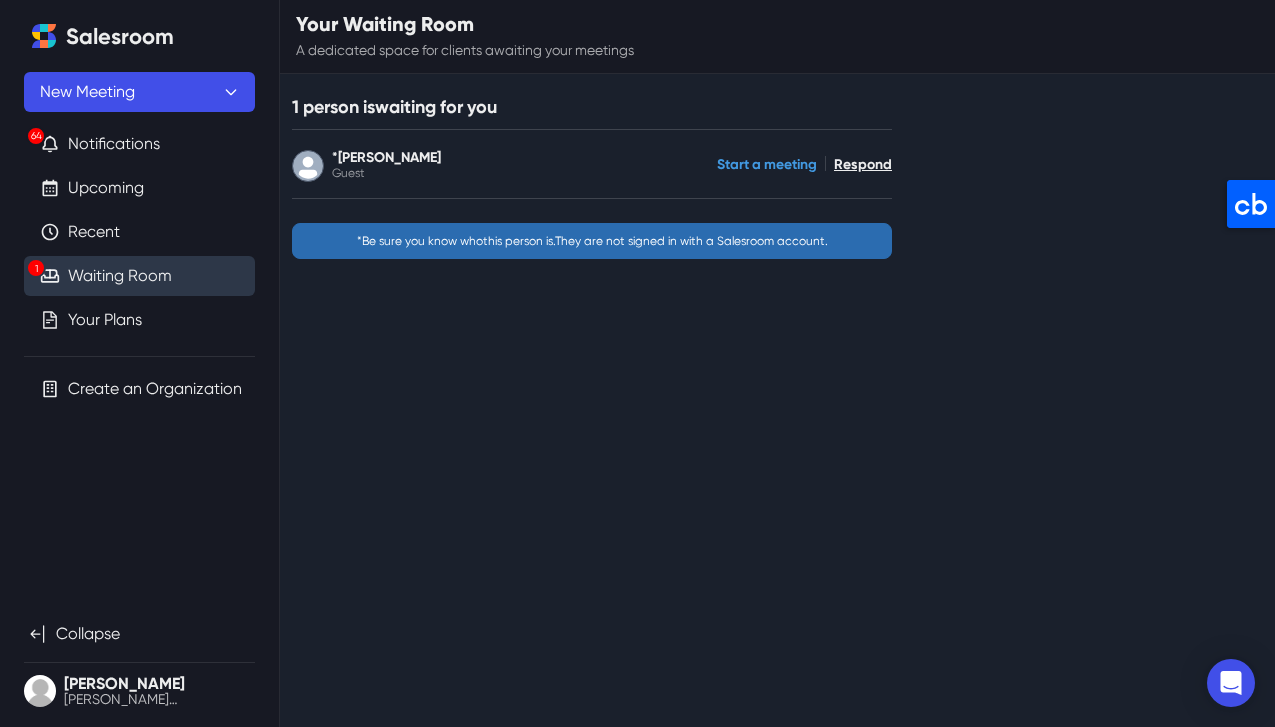 click on "Start a meeting" at bounding box center [767, 164] 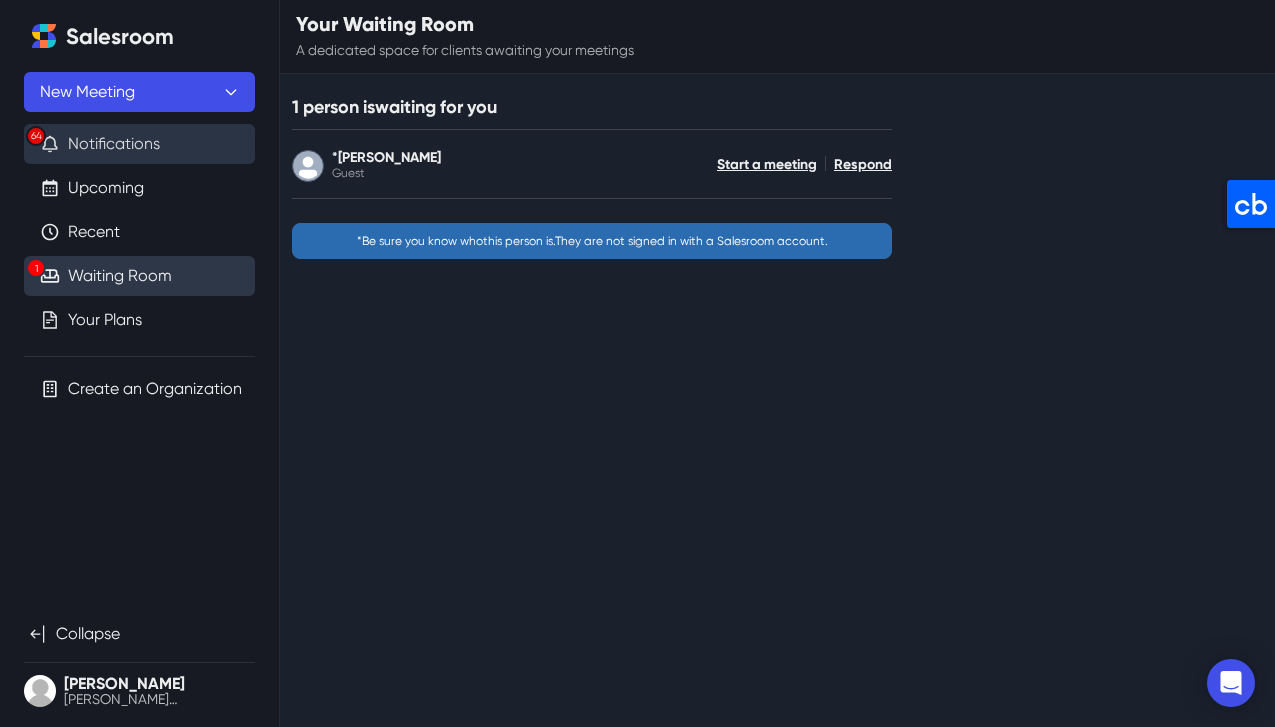 click on "64 Notifications" at bounding box center (139, 144) 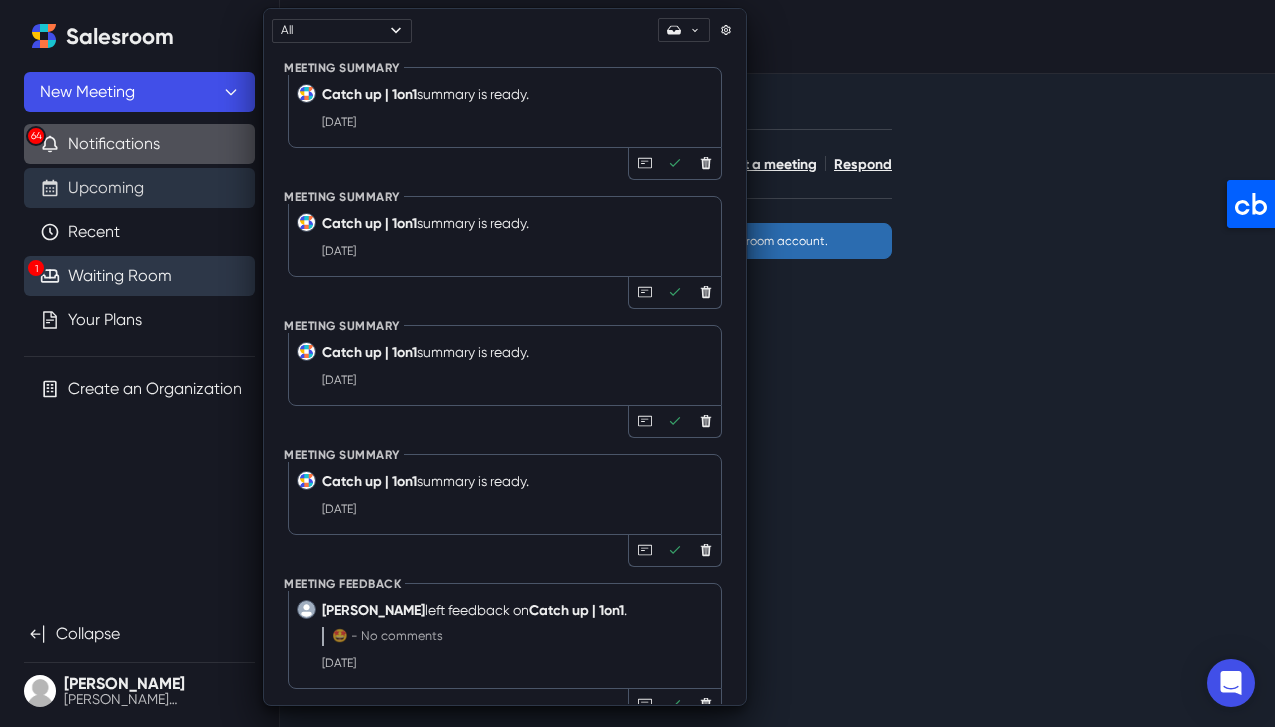 click on "Upcoming" at bounding box center (106, 188) 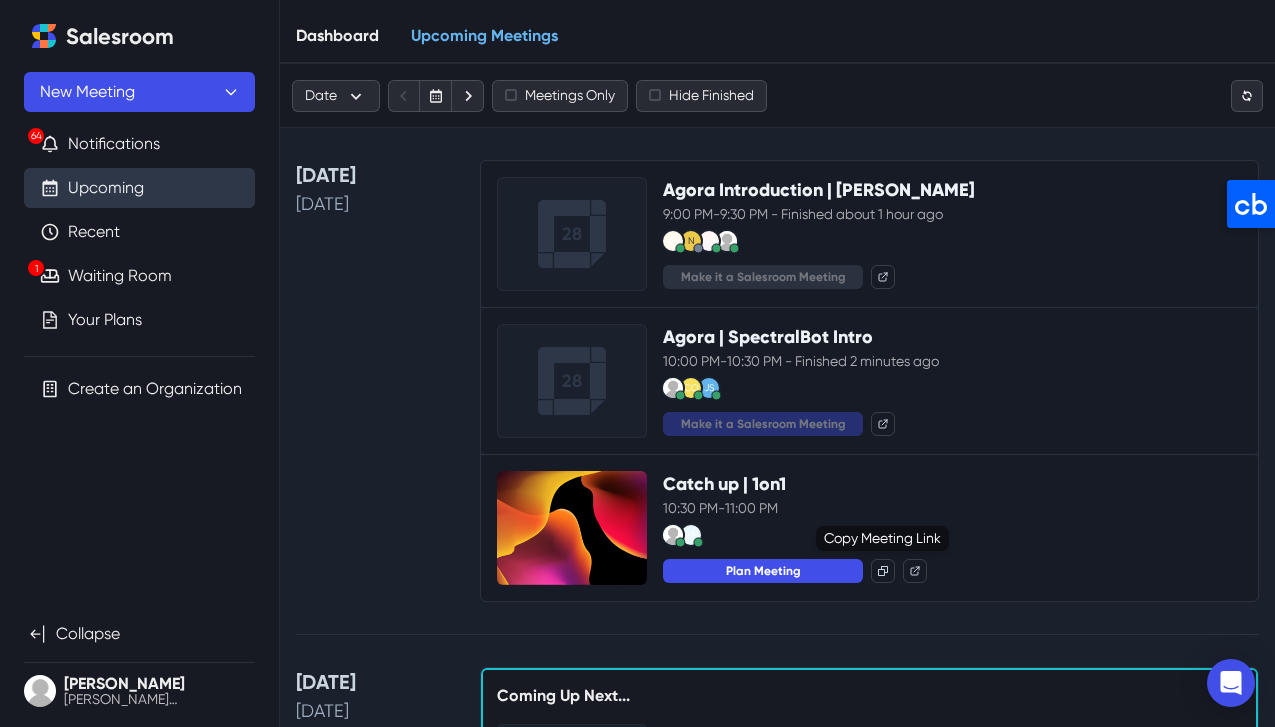 click at bounding box center [883, 571] 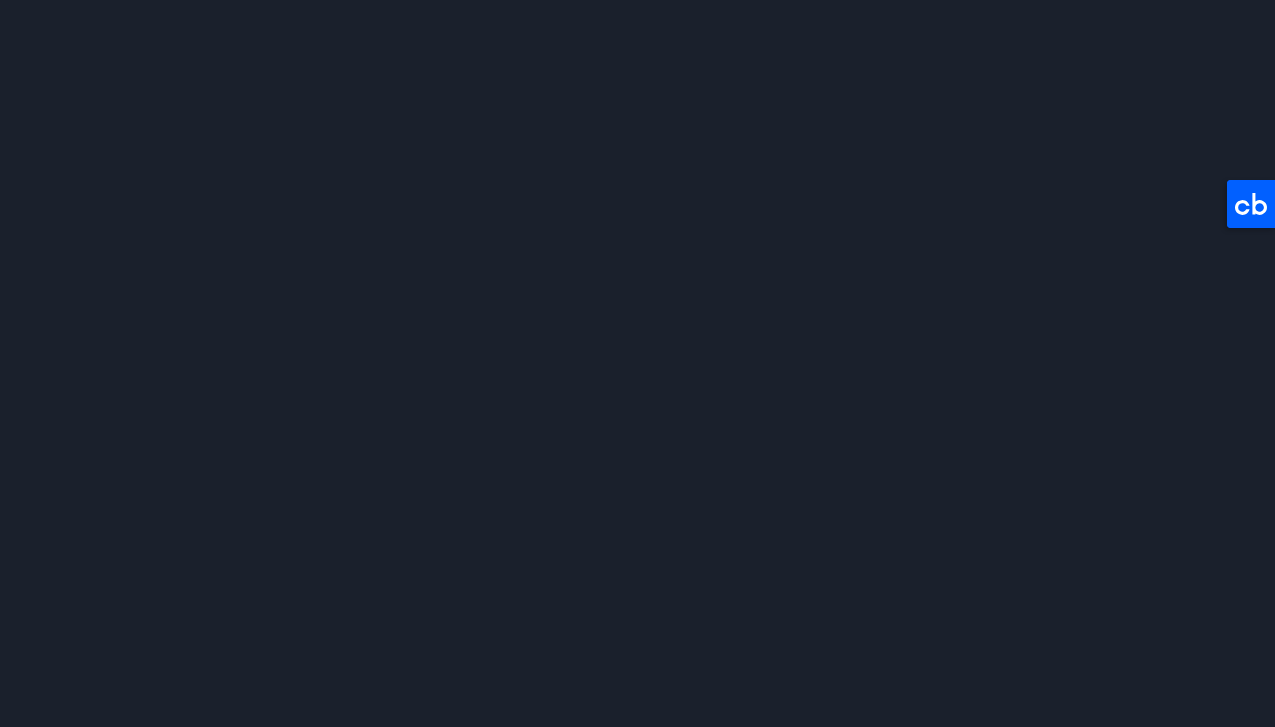 scroll, scrollTop: 0, scrollLeft: 0, axis: both 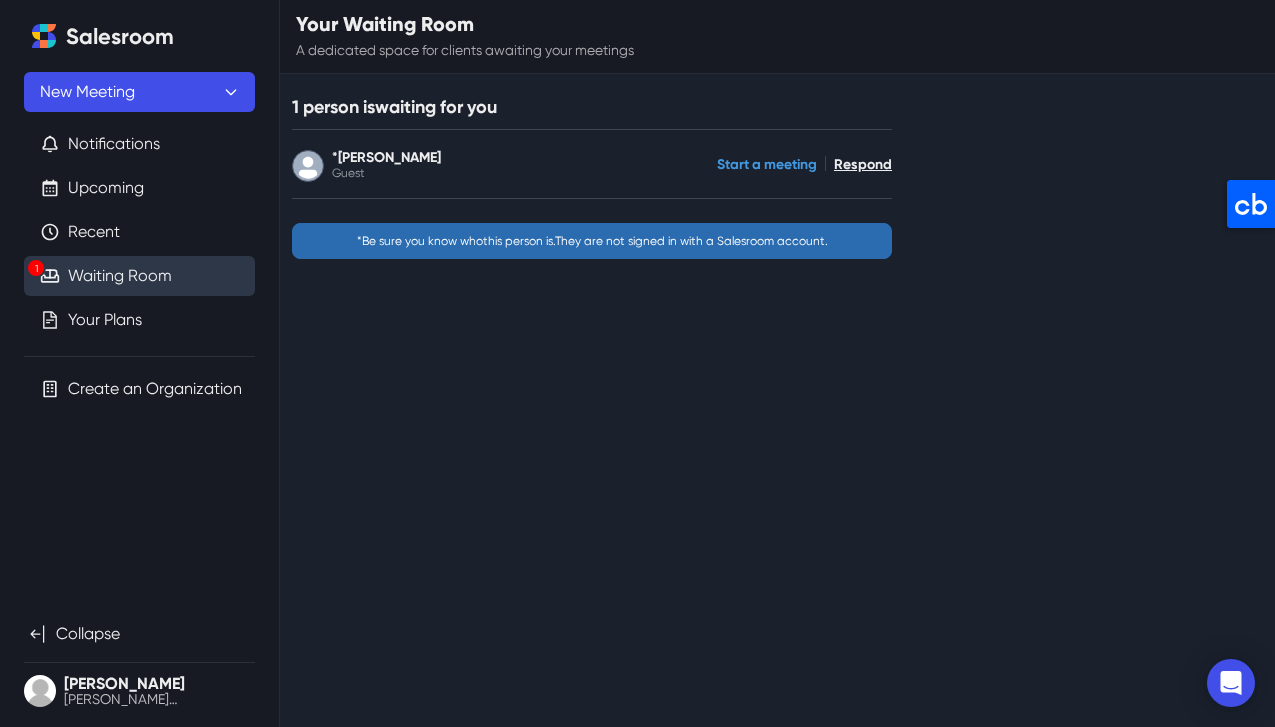 click on "Start a meeting" at bounding box center [767, 164] 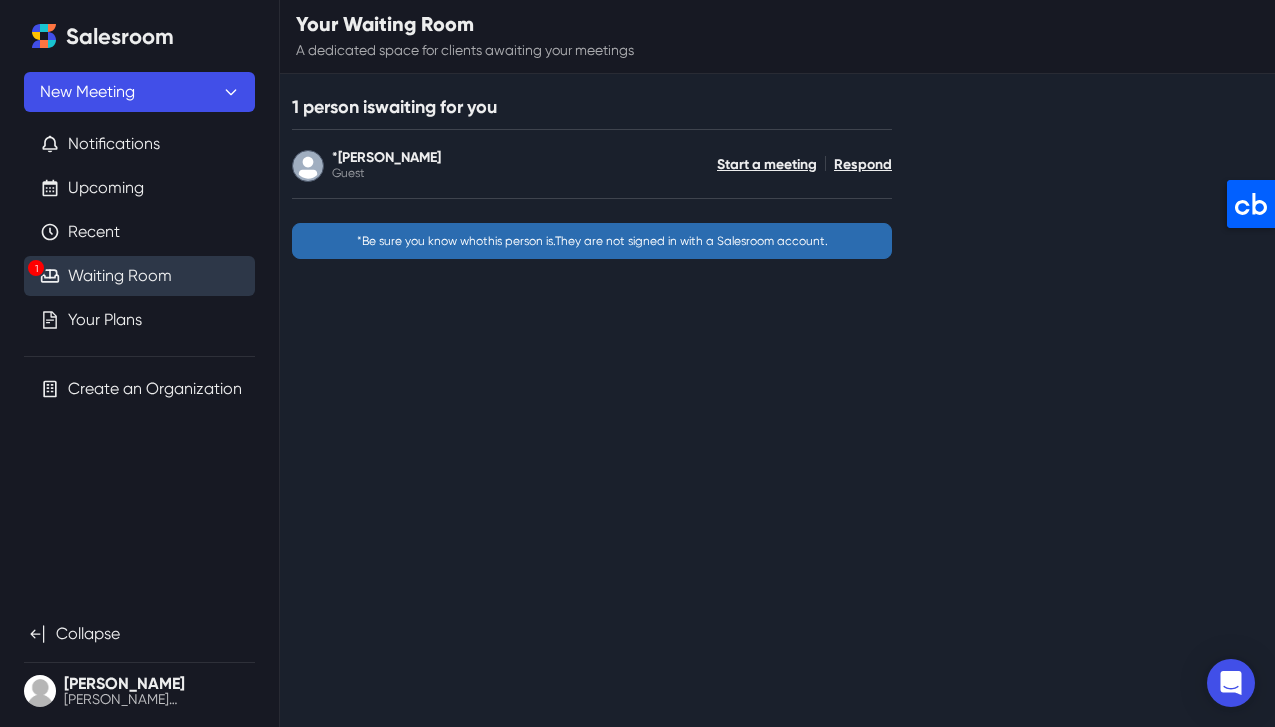 click on "Waiting Room" at bounding box center [120, 276] 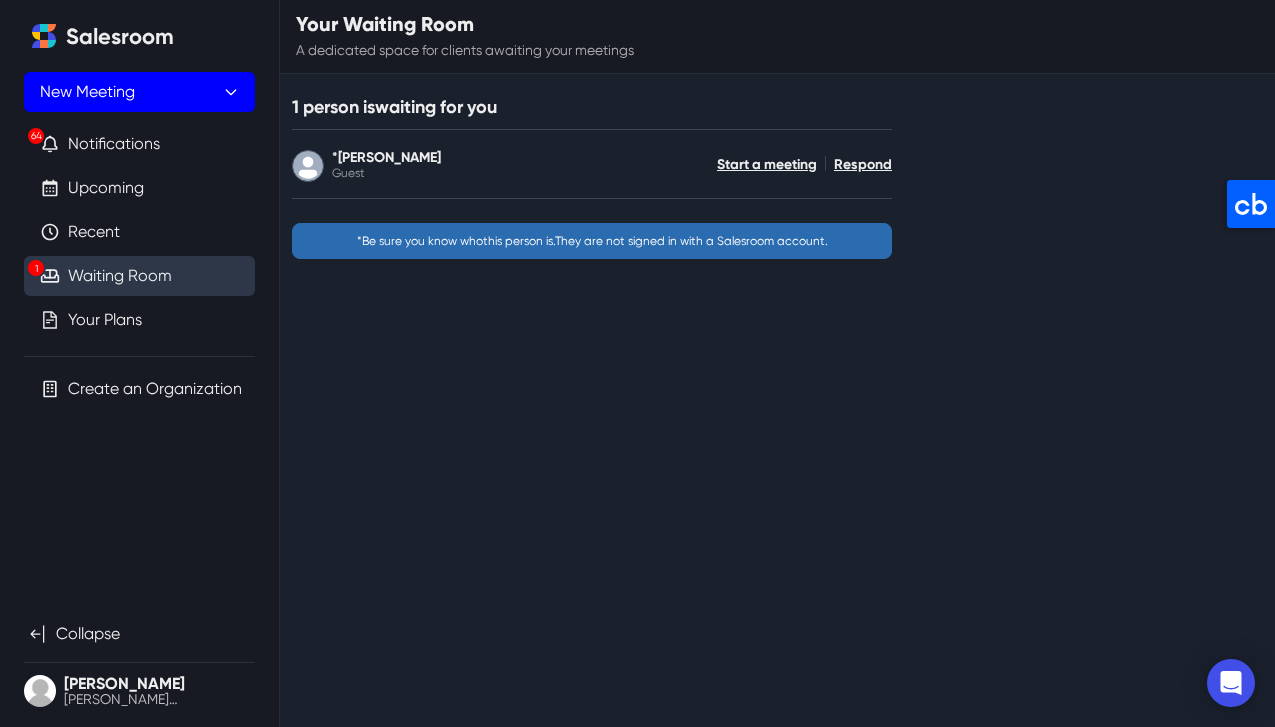 click on "New Meeting" at bounding box center (139, 92) 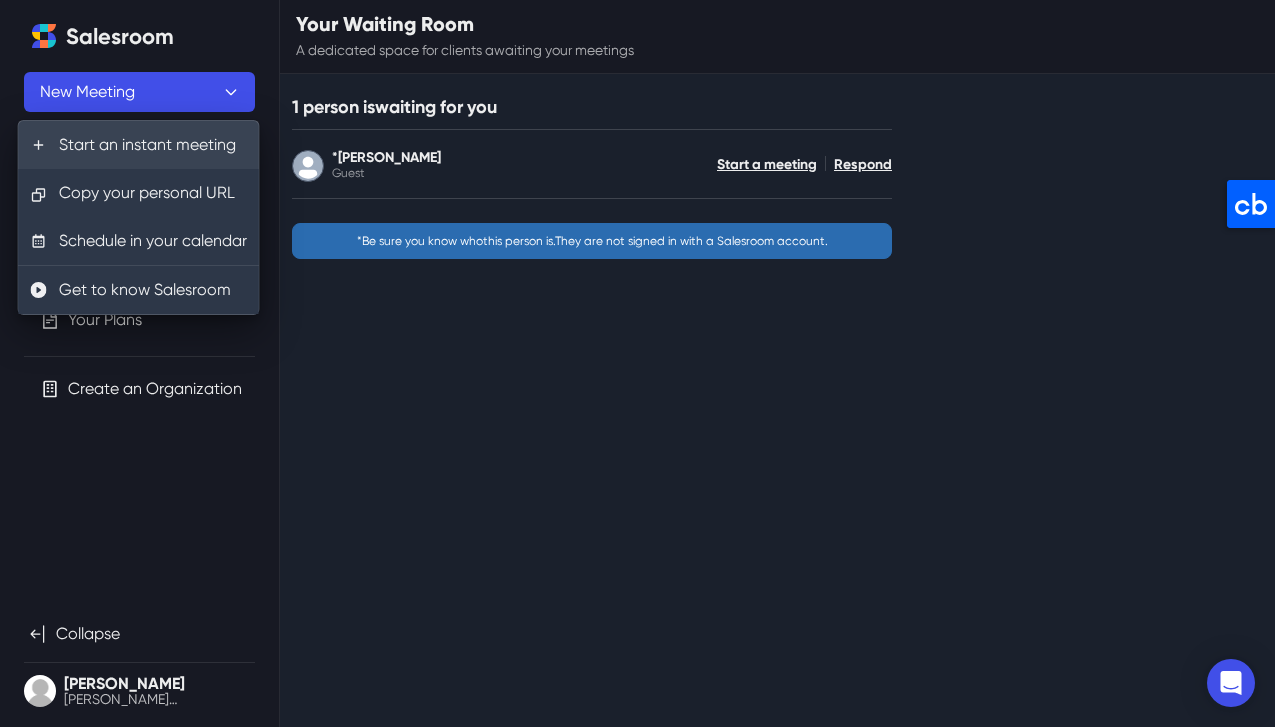 click on "Start an instant meeting" at bounding box center [139, 145] 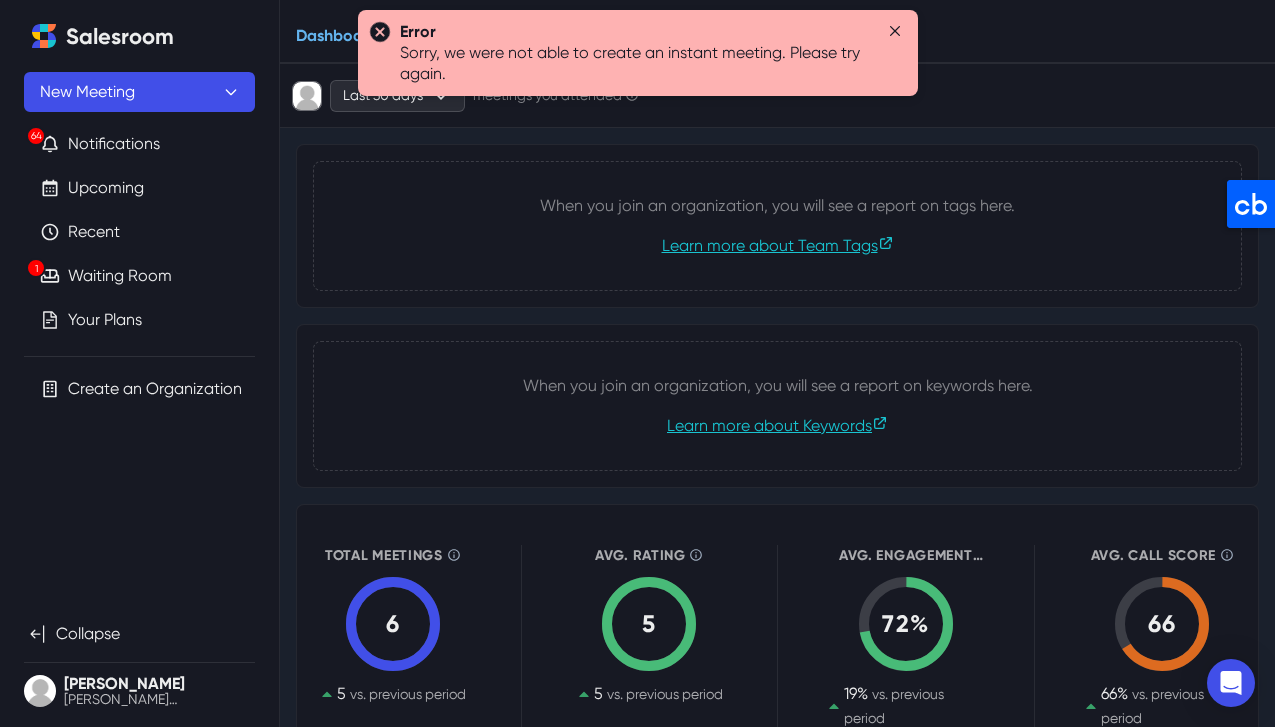 click on "Error Sorry, we were not able to create an instant meeting. Please try again." at bounding box center [648, 53] 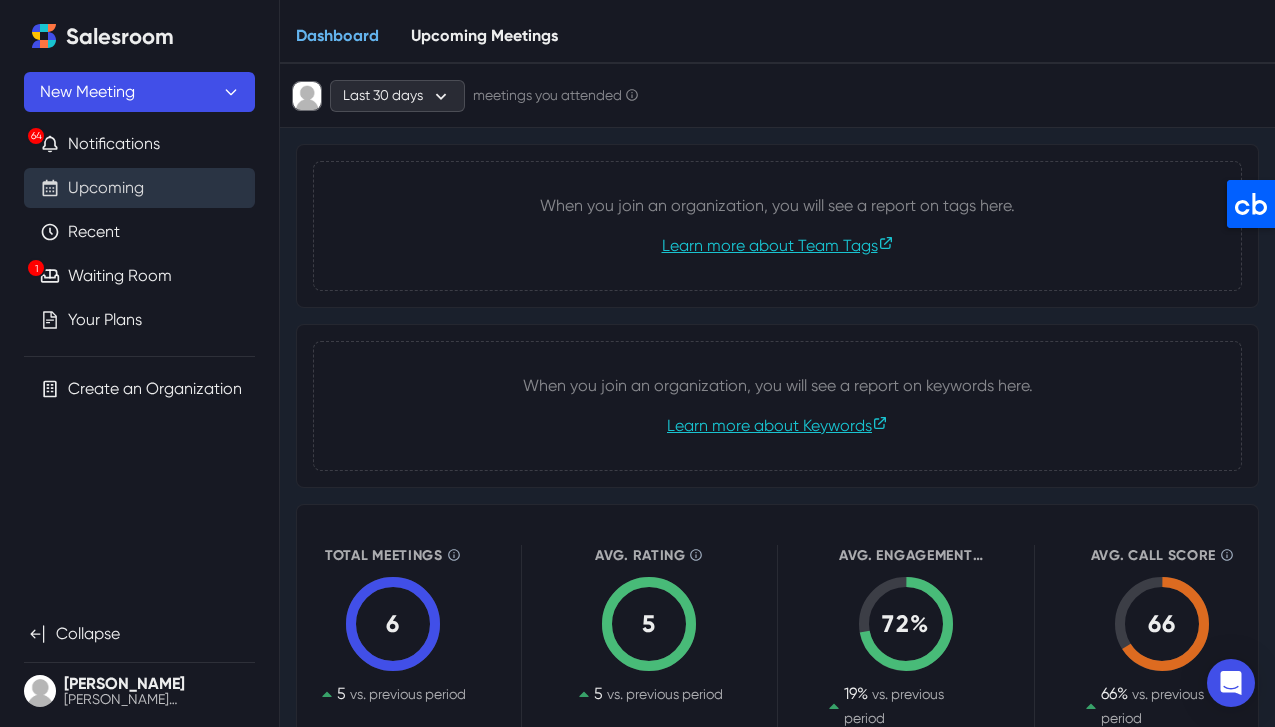 click on "Upcoming" at bounding box center (106, 188) 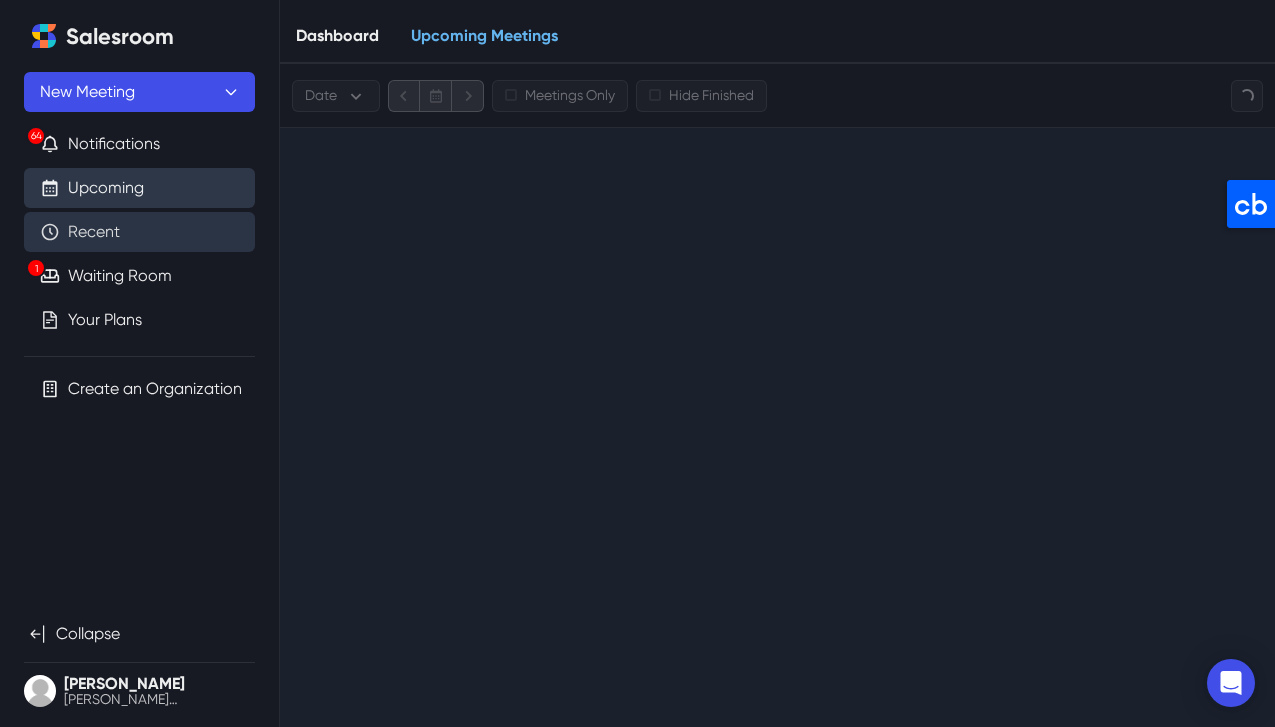 click on "Recent" at bounding box center [94, 232] 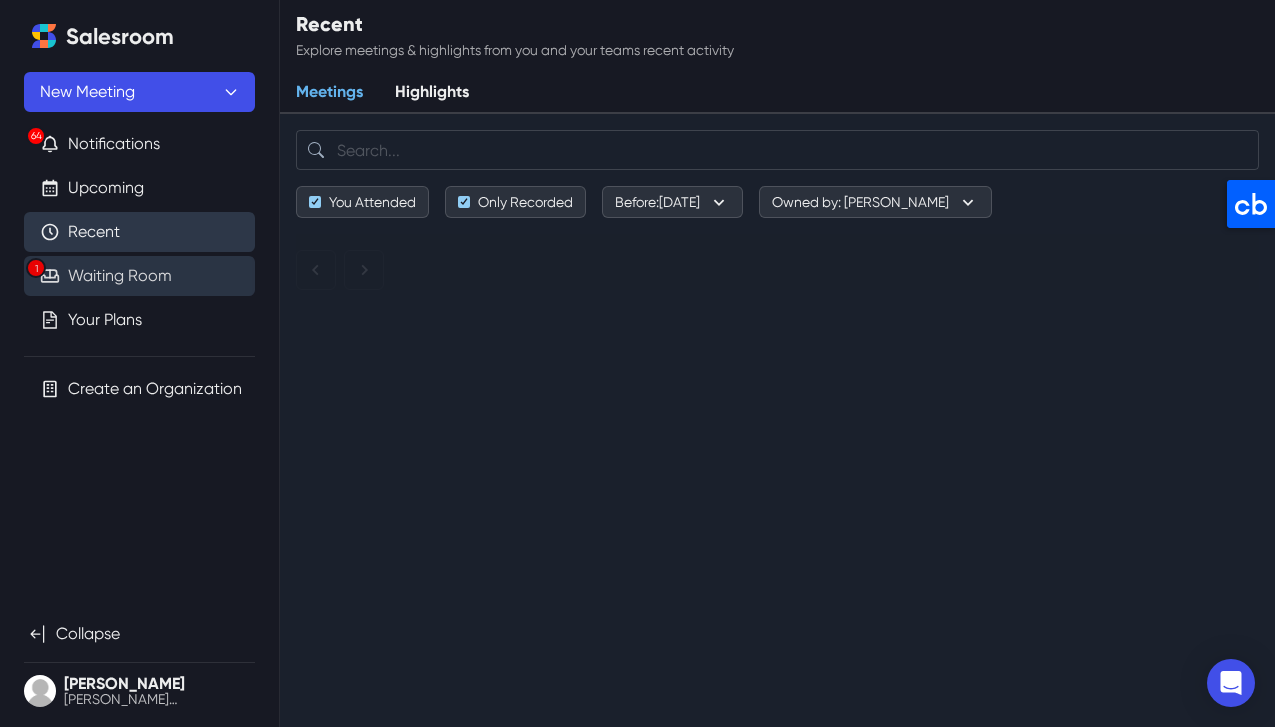 click on "Waiting Room" at bounding box center (120, 276) 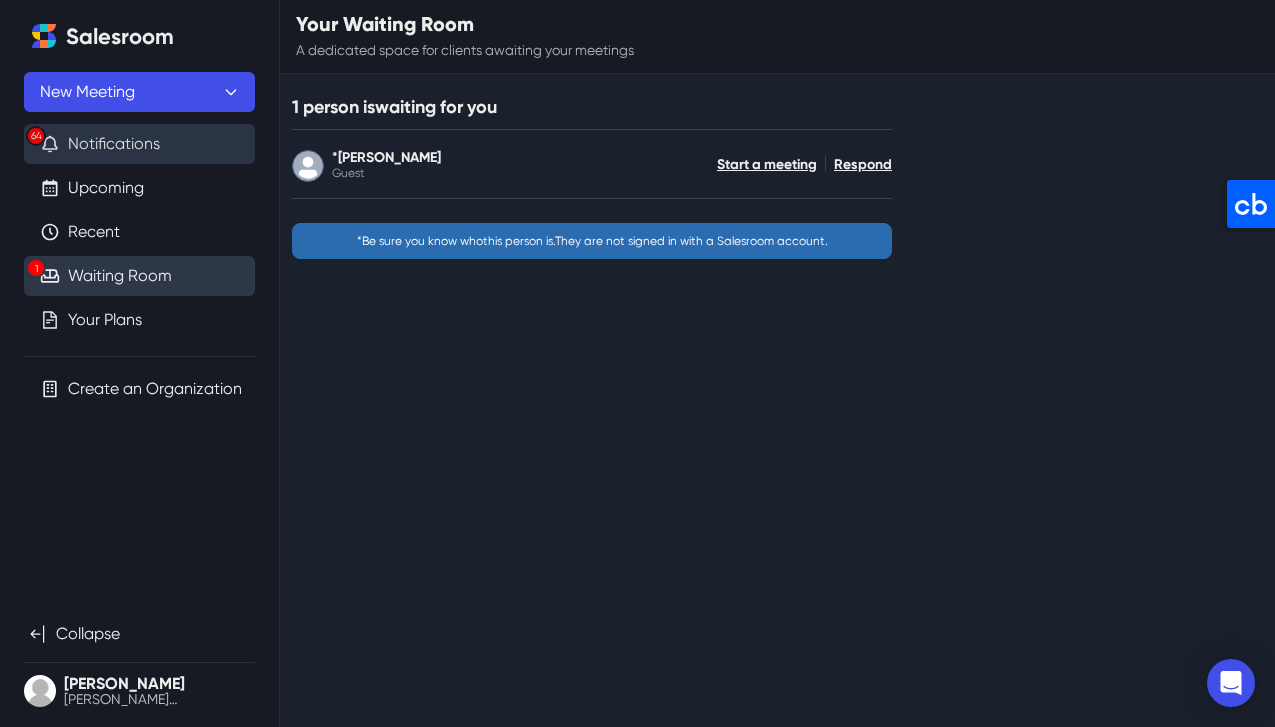 click on "64 Notifications" at bounding box center (139, 144) 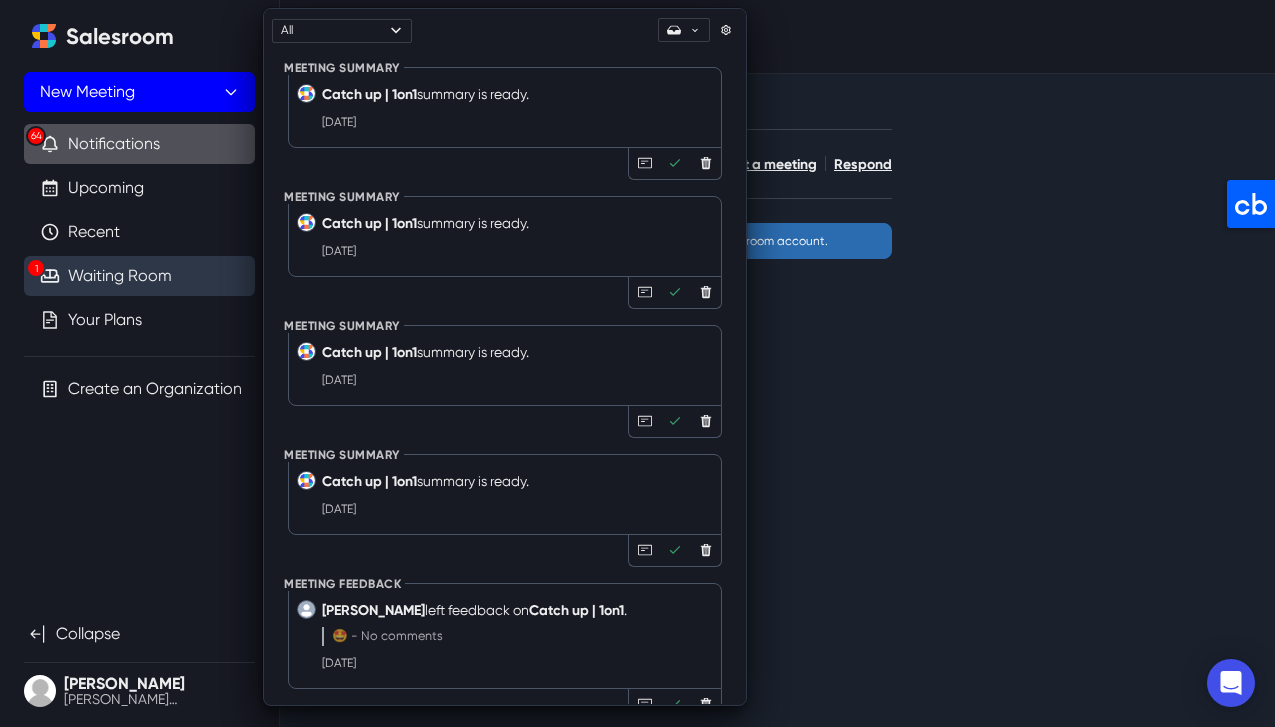 click on "New Meeting" at bounding box center (139, 92) 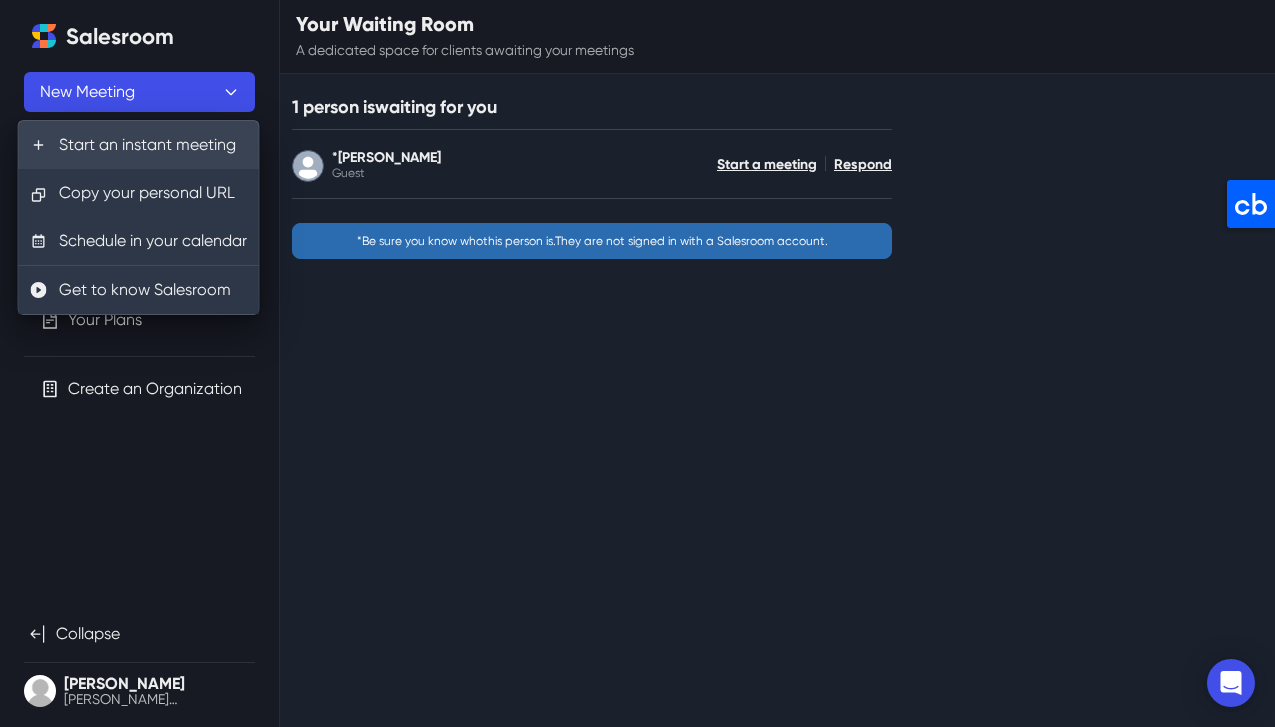 click on "Start an instant meeting" at bounding box center (139, 145) 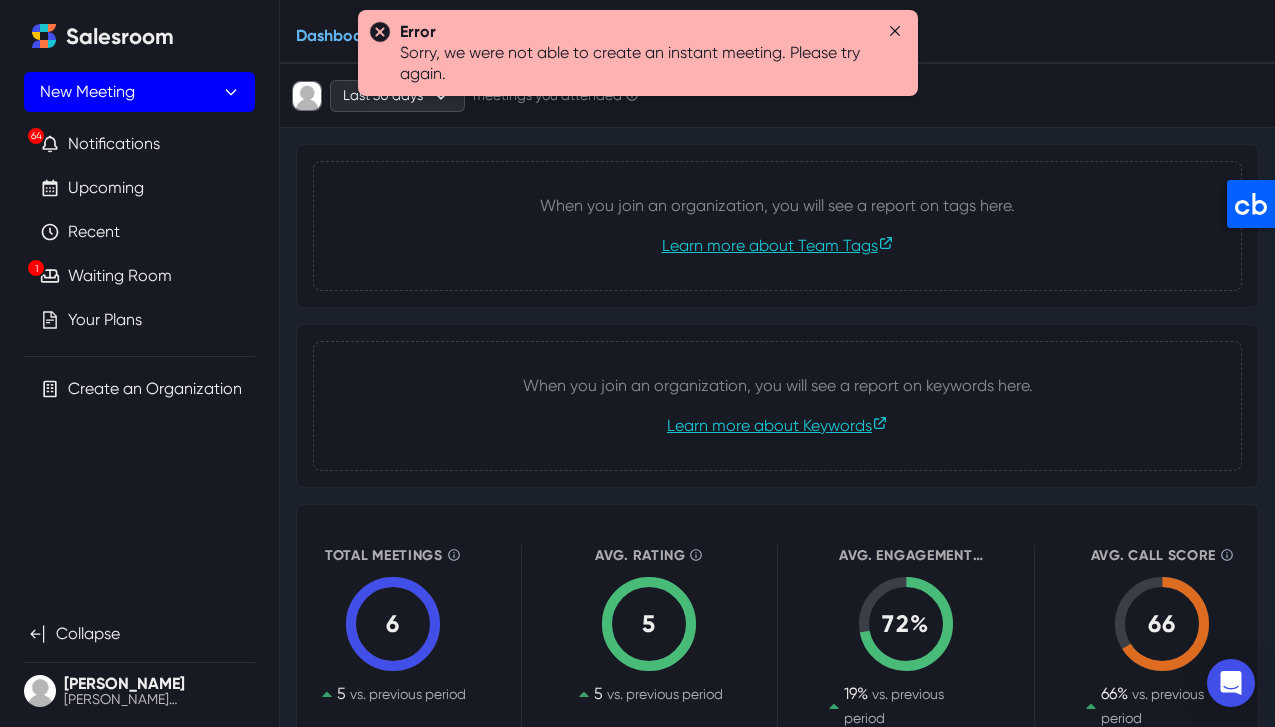 click on "New Meeting" at bounding box center [139, 92] 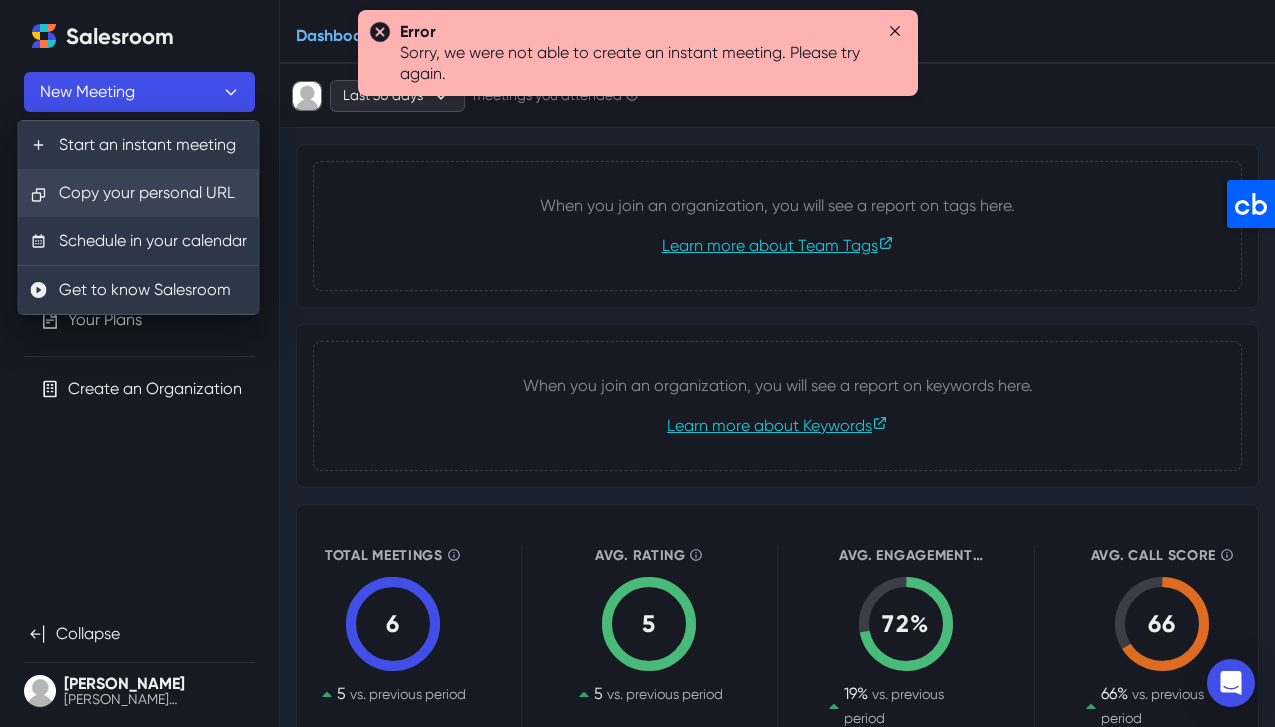 click on "Copy your personal URL" at bounding box center (139, 193) 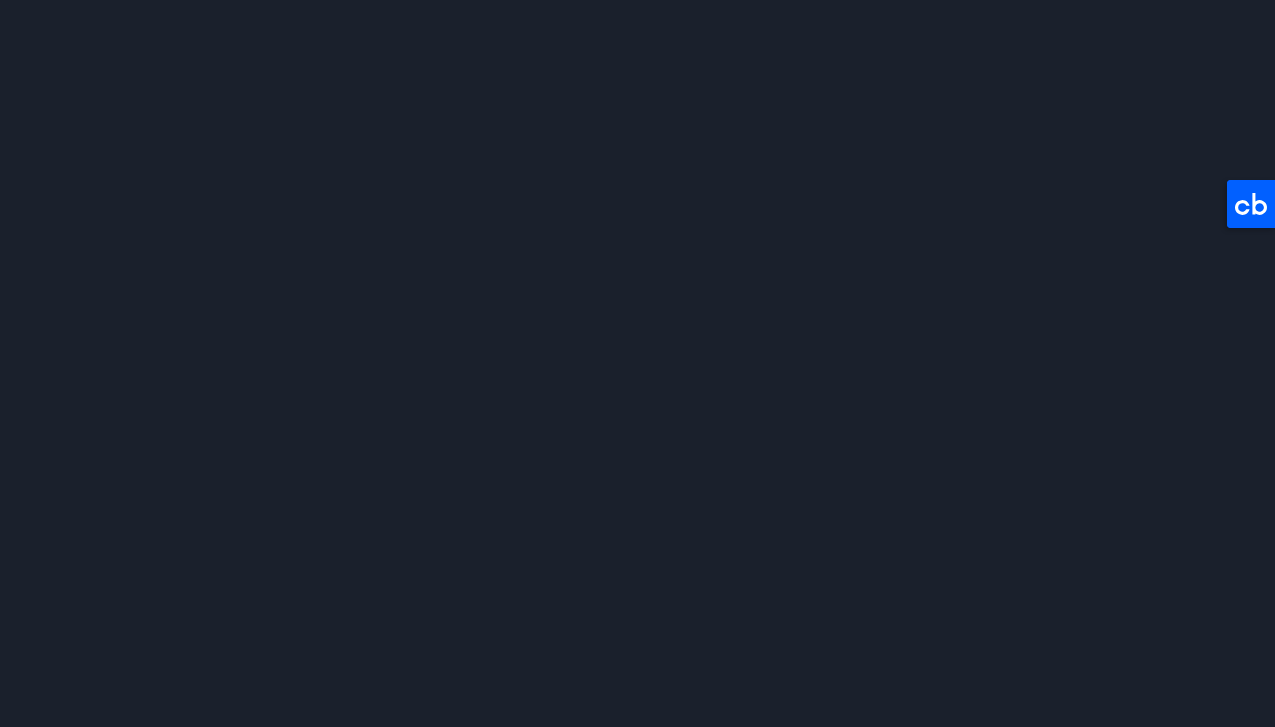 scroll, scrollTop: 0, scrollLeft: 0, axis: both 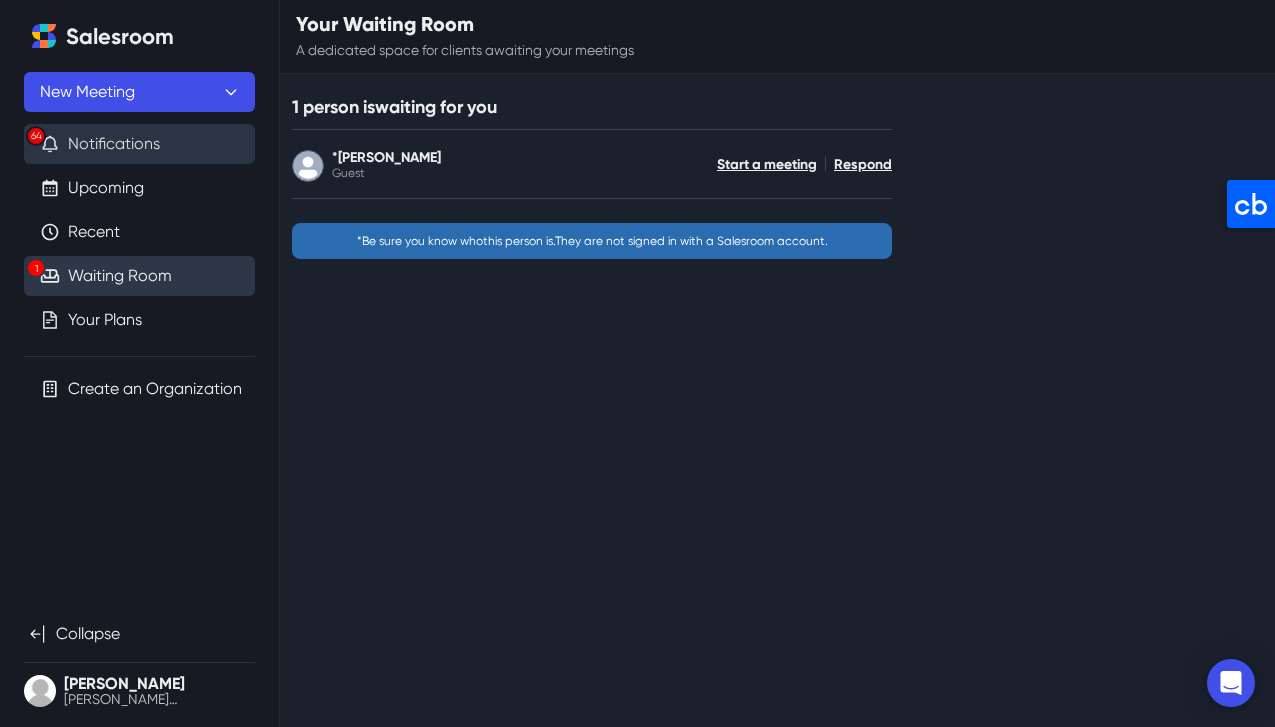click on "64 Notifications" at bounding box center [139, 144] 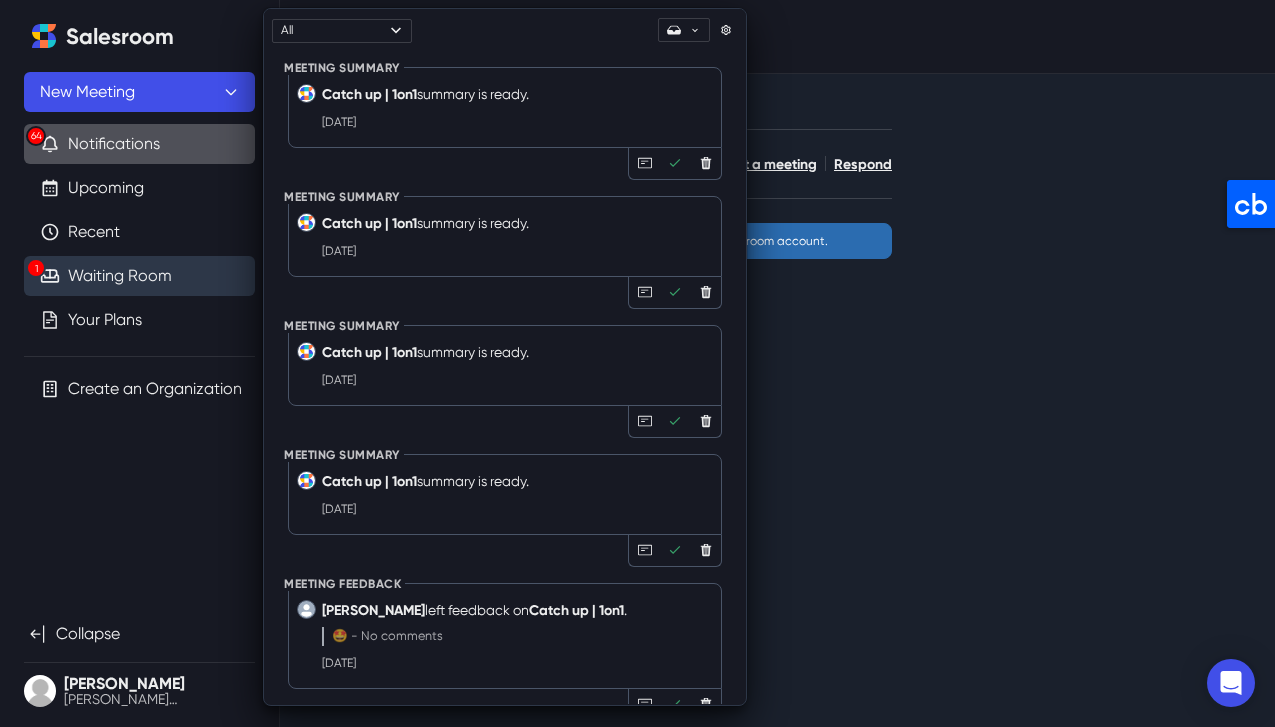 click on "Waiting Room" at bounding box center [120, 276] 